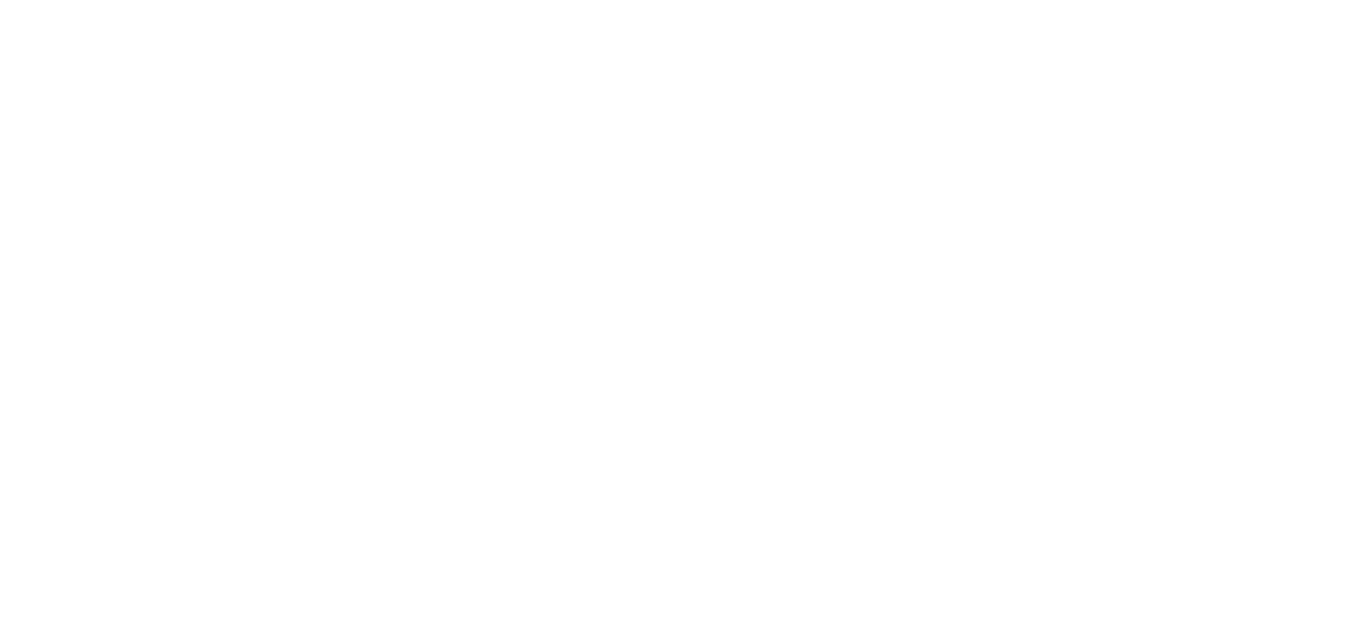 scroll, scrollTop: 0, scrollLeft: 0, axis: both 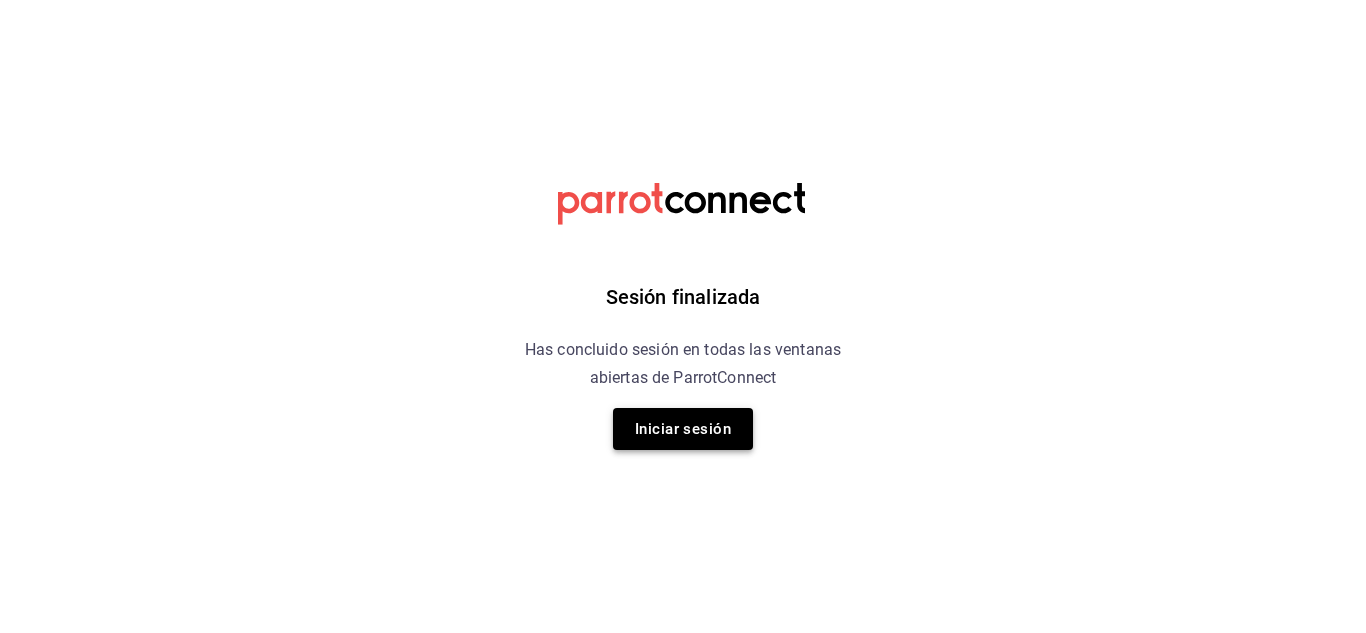 click on "Iniciar sesión" at bounding box center (683, 429) 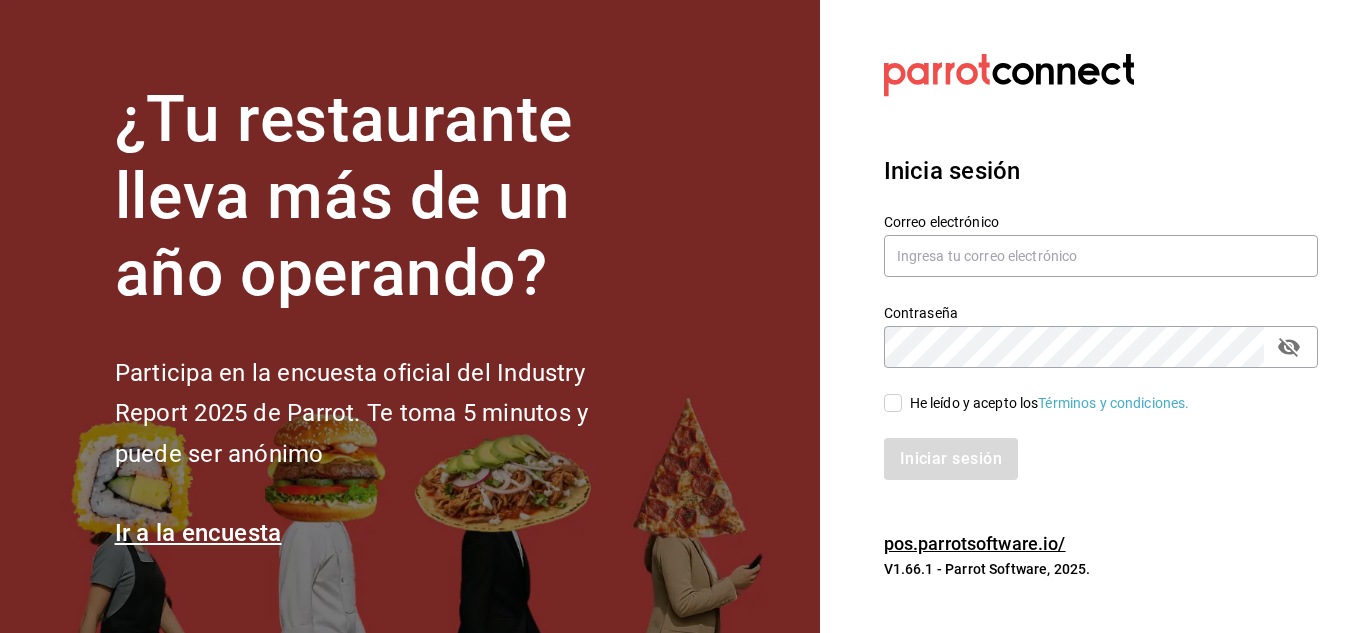 click on "Correo electrónico" at bounding box center [1101, 222] 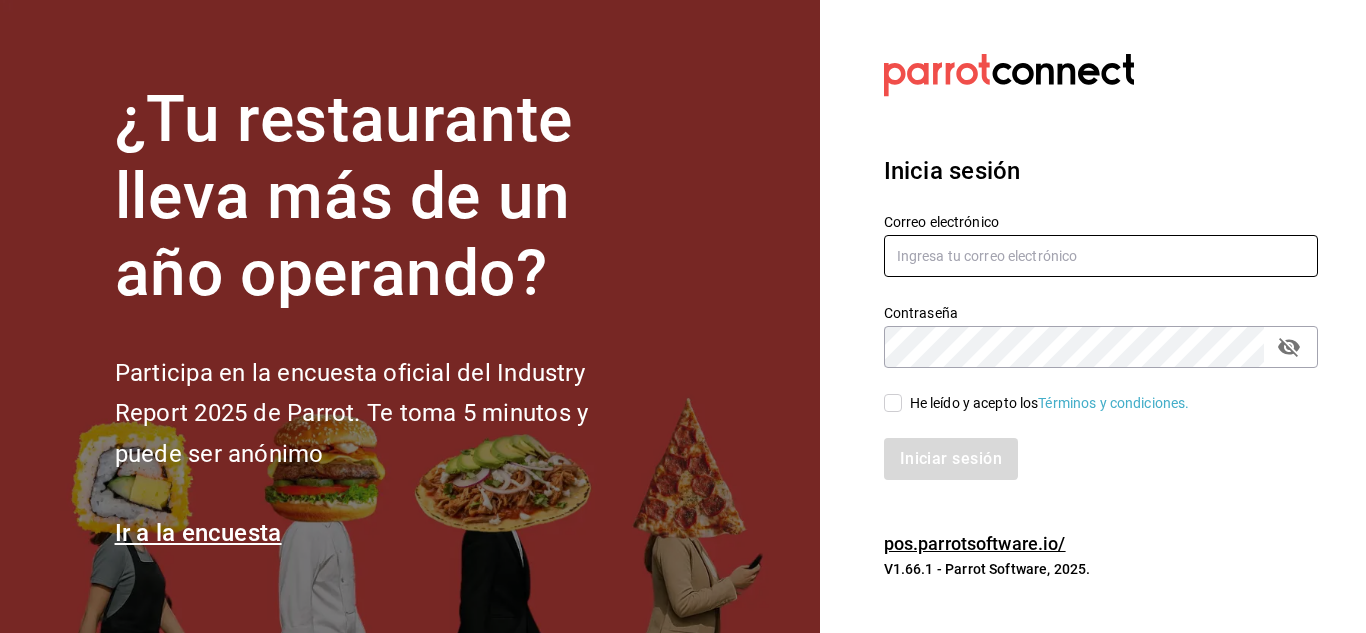 click at bounding box center (1101, 256) 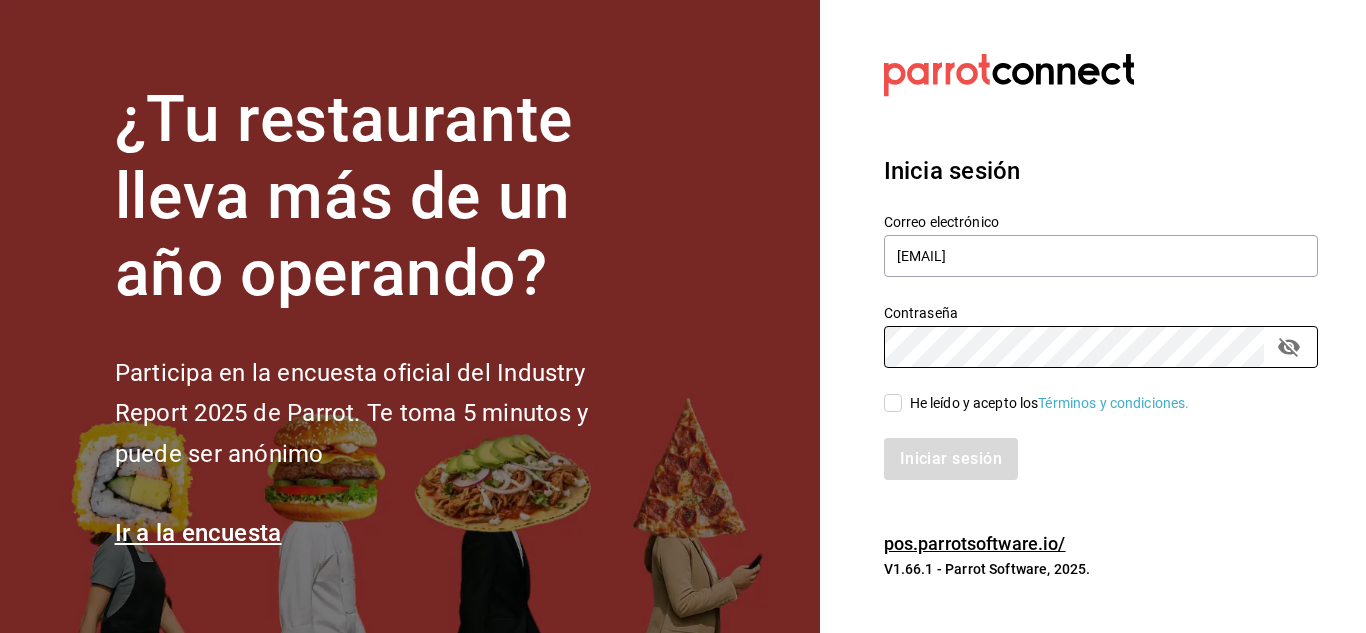 click on "Iniciar sesión" at bounding box center [1089, 447] 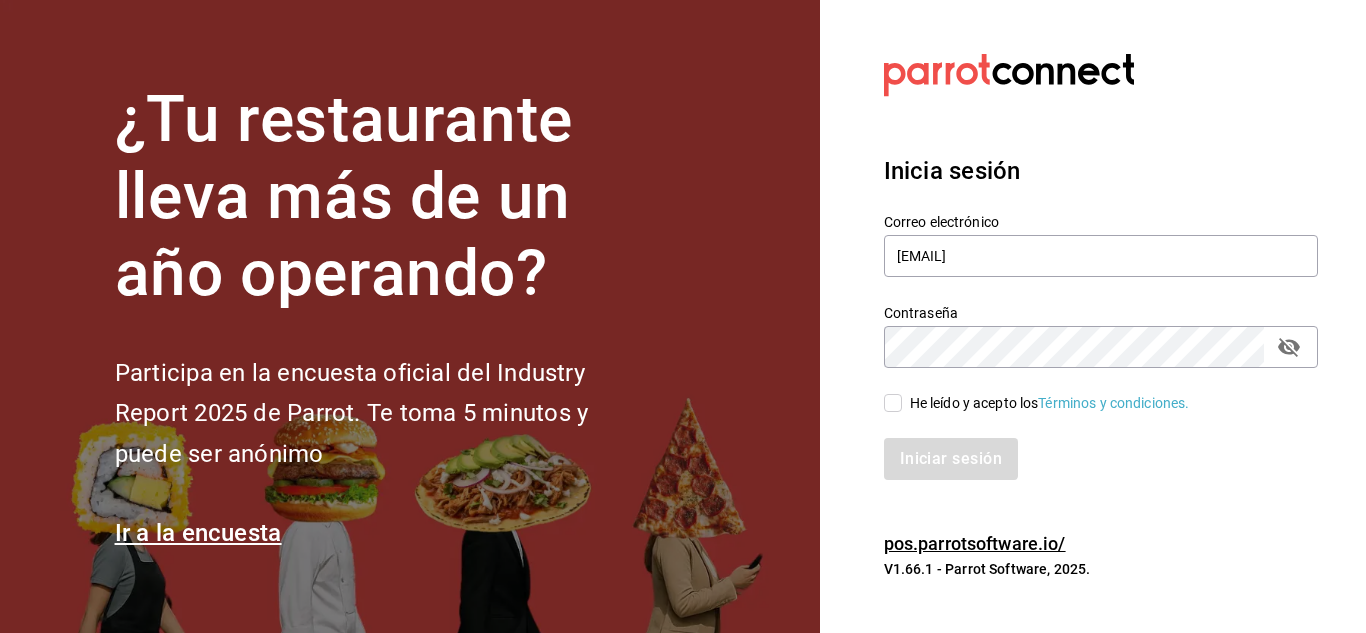 click on "He leído y acepto los  Términos y condiciones." at bounding box center [1050, 403] 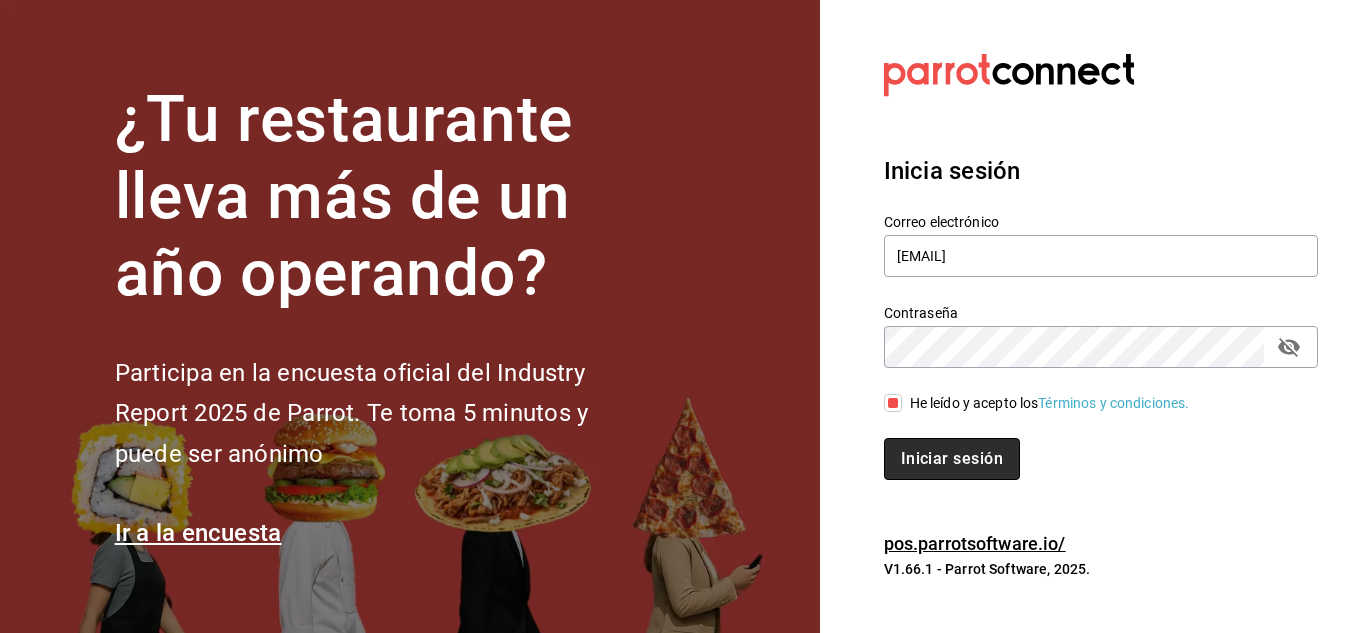 click on "Iniciar sesión" at bounding box center [952, 459] 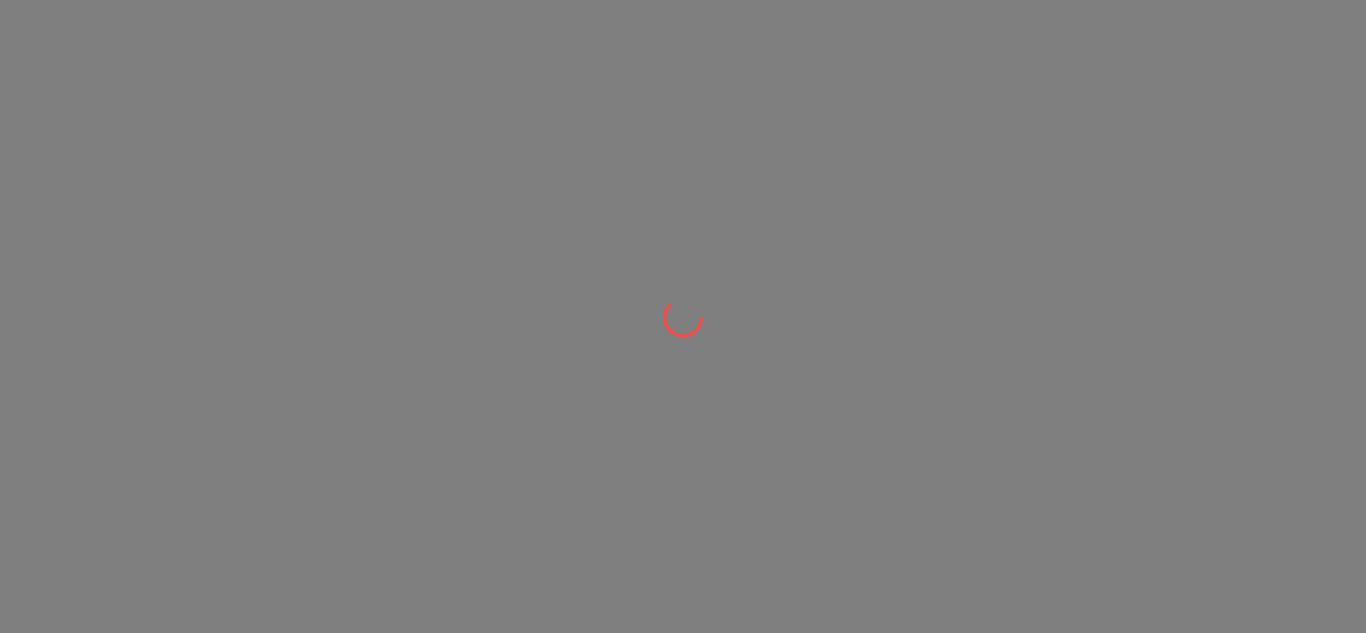 scroll, scrollTop: 0, scrollLeft: 0, axis: both 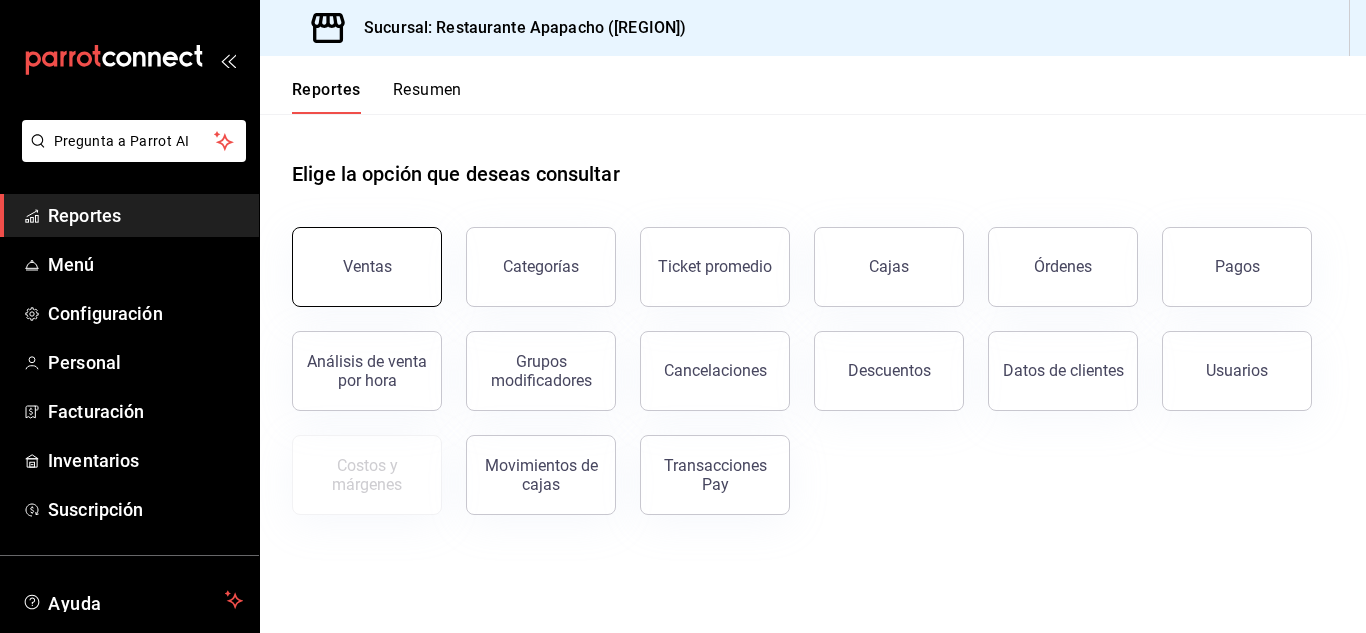 click on "Ventas" at bounding box center [367, 267] 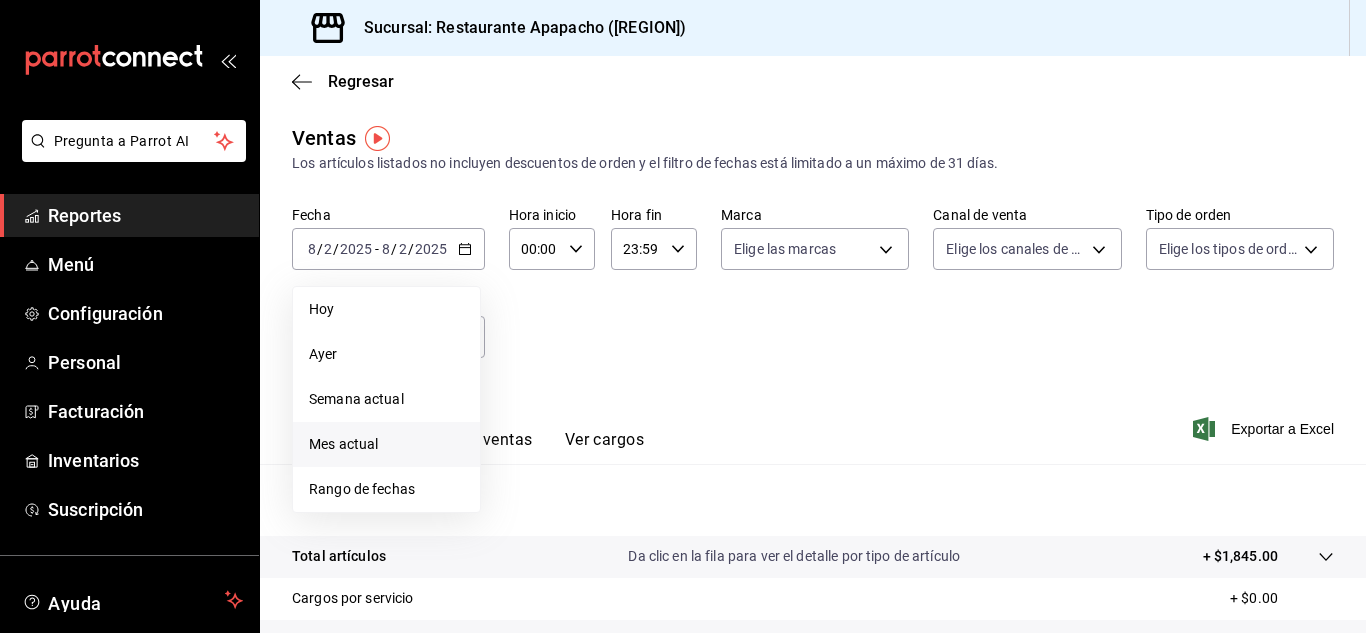 click on "Mes actual" at bounding box center (386, 444) 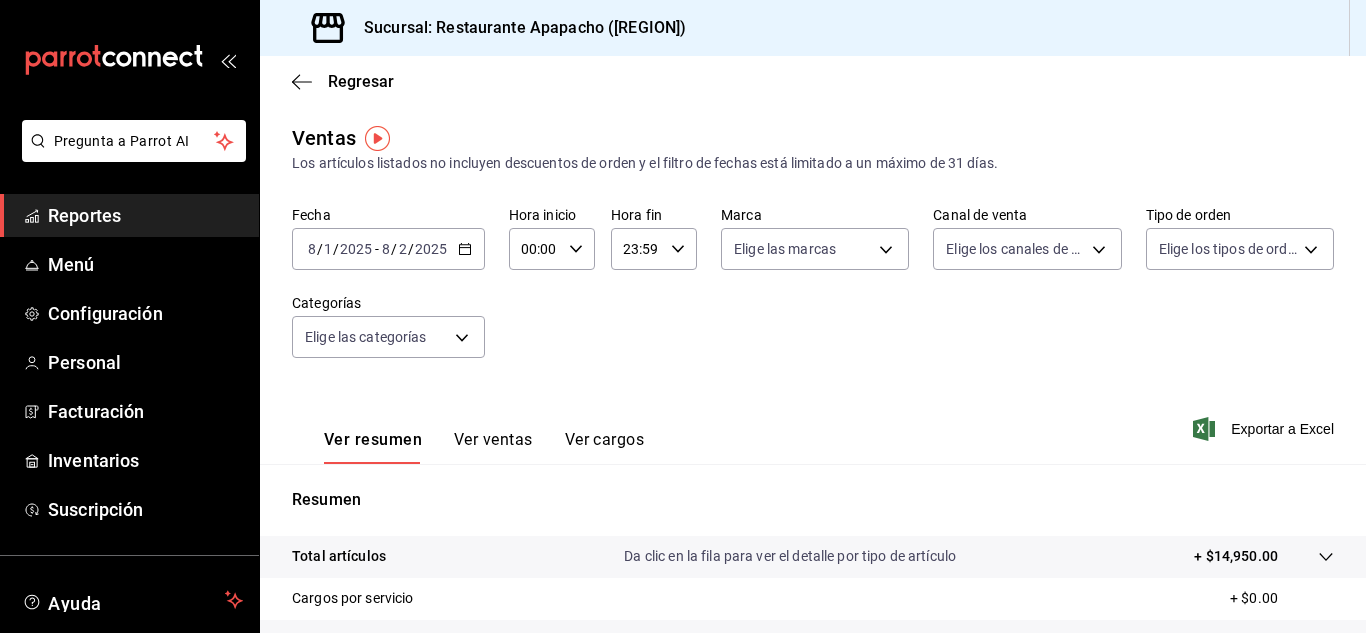 click 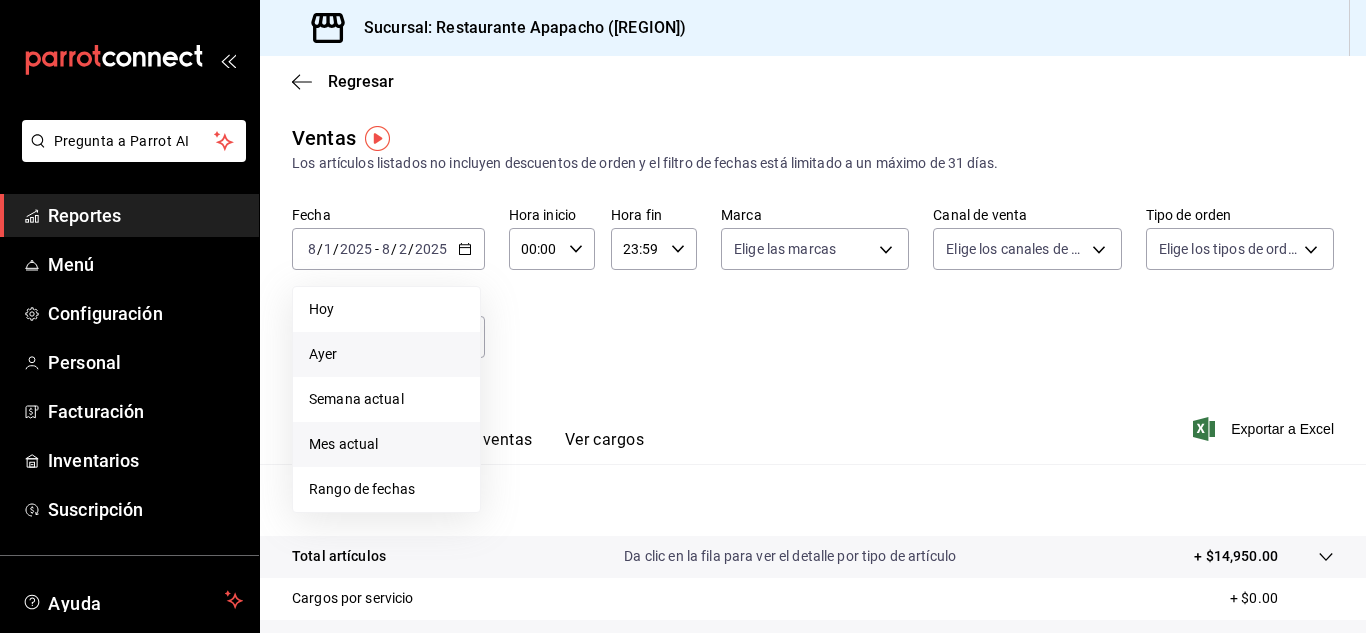 click on "Ayer" at bounding box center [386, 354] 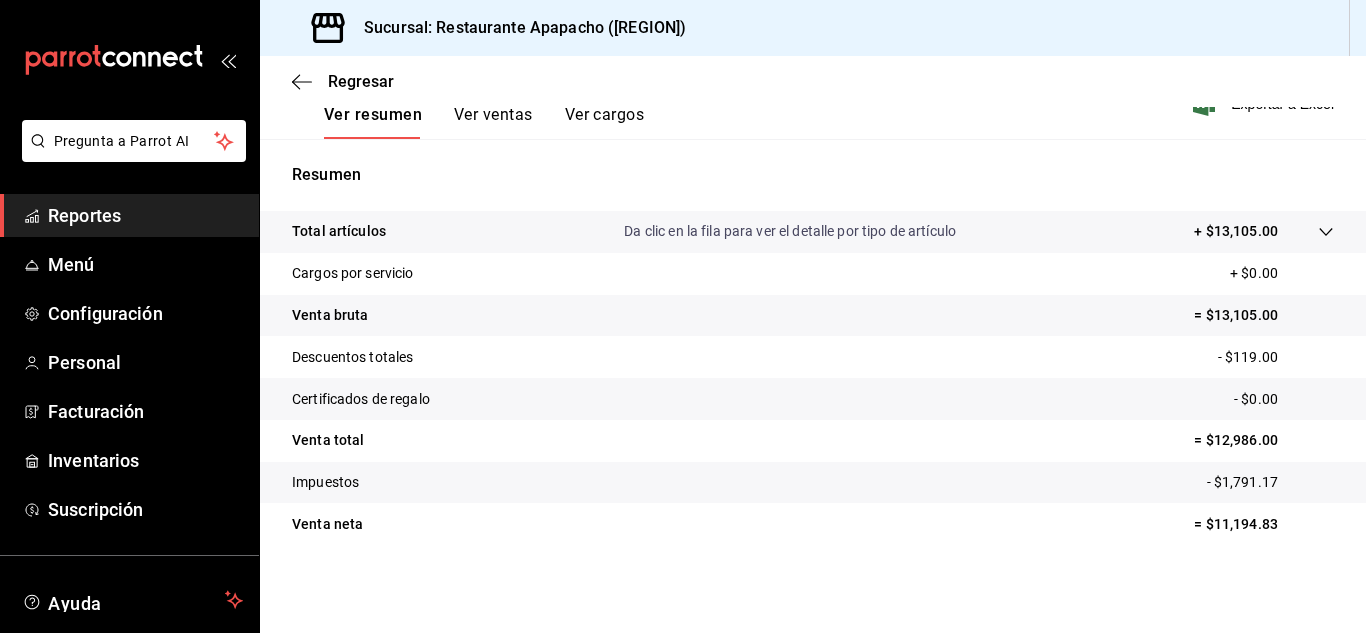 scroll, scrollTop: 0, scrollLeft: 0, axis: both 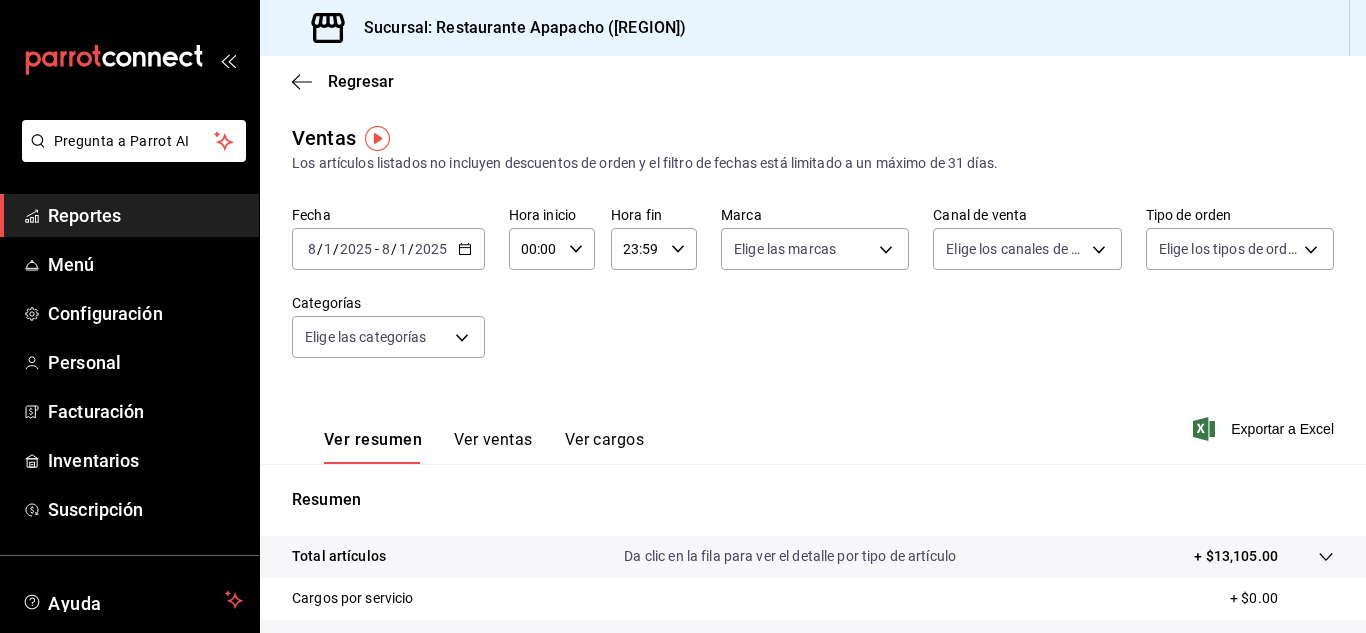 click 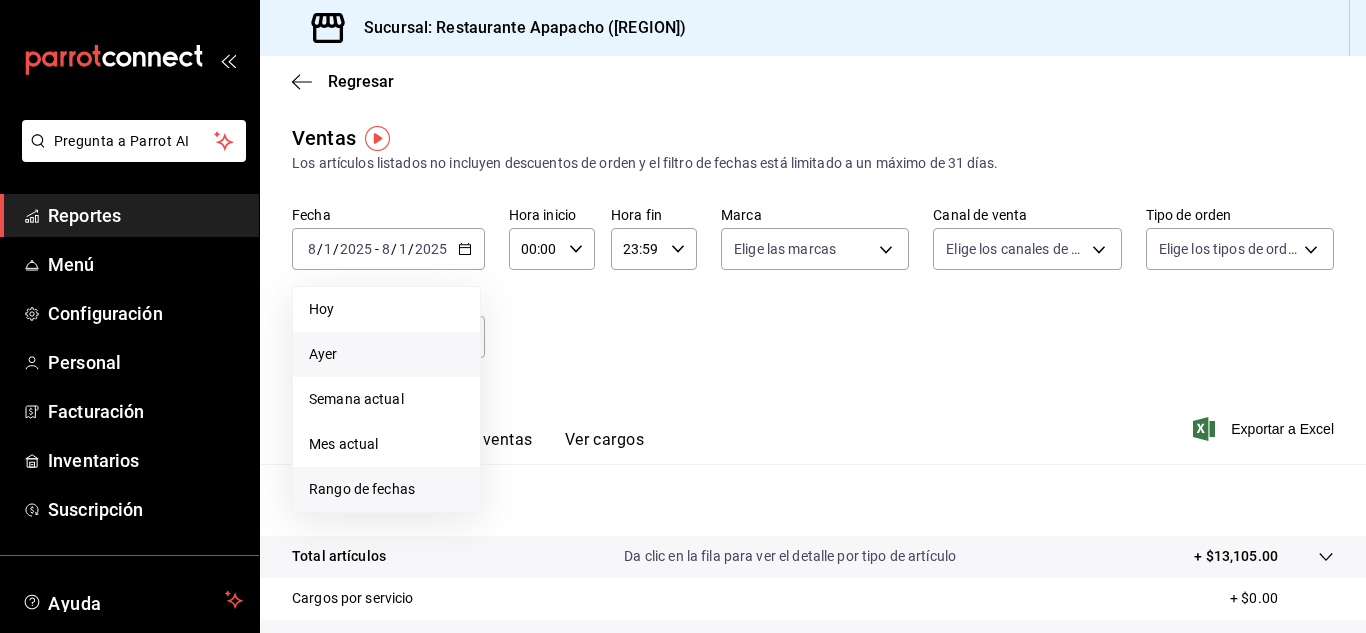 click on "Rango de fechas" at bounding box center (386, 489) 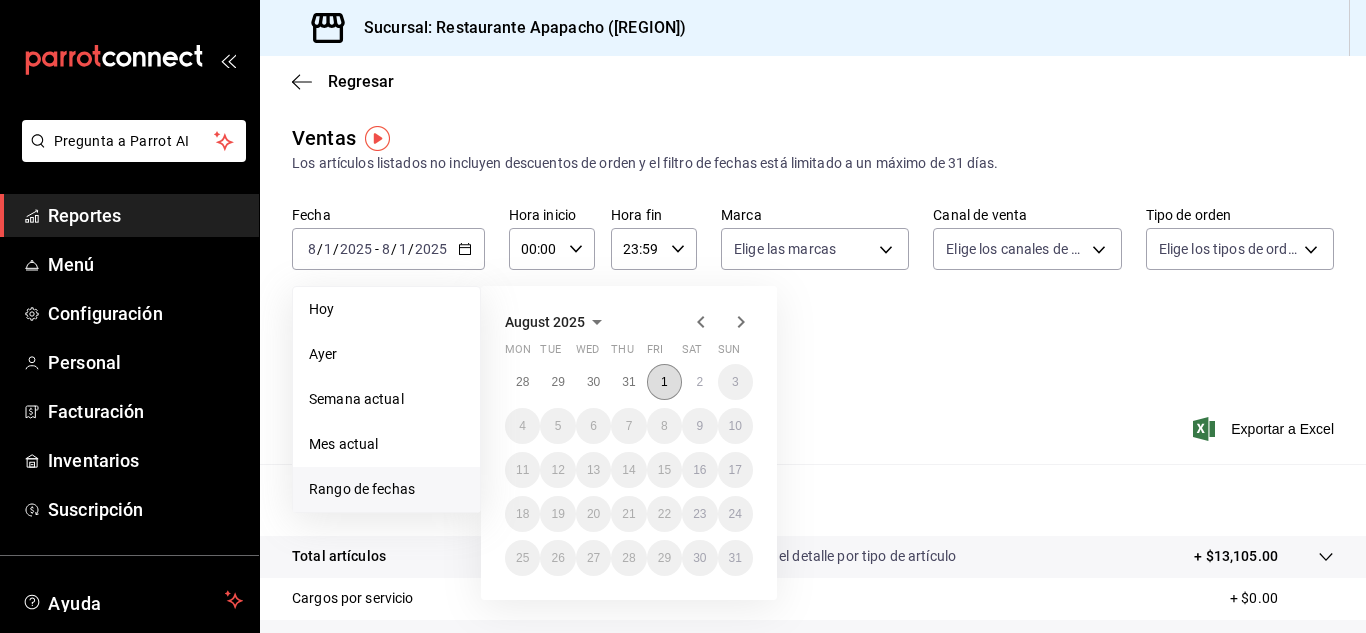 click on "1" at bounding box center [664, 382] 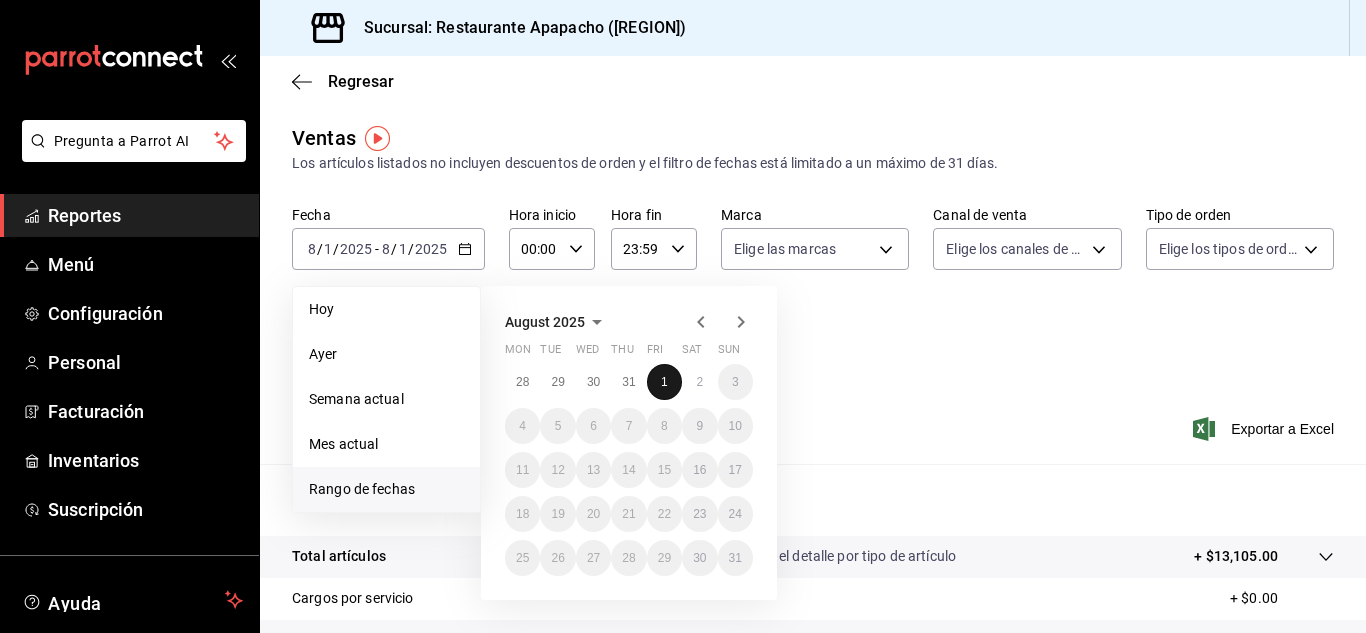 click on "1" at bounding box center (664, 382) 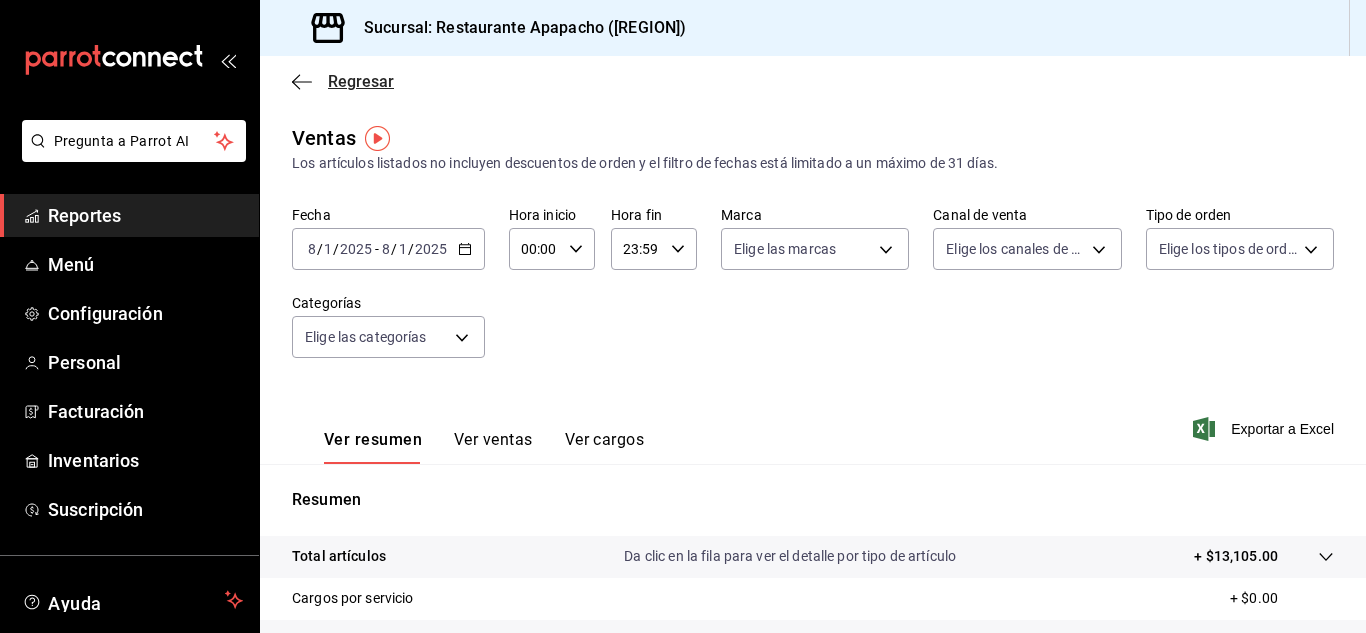click 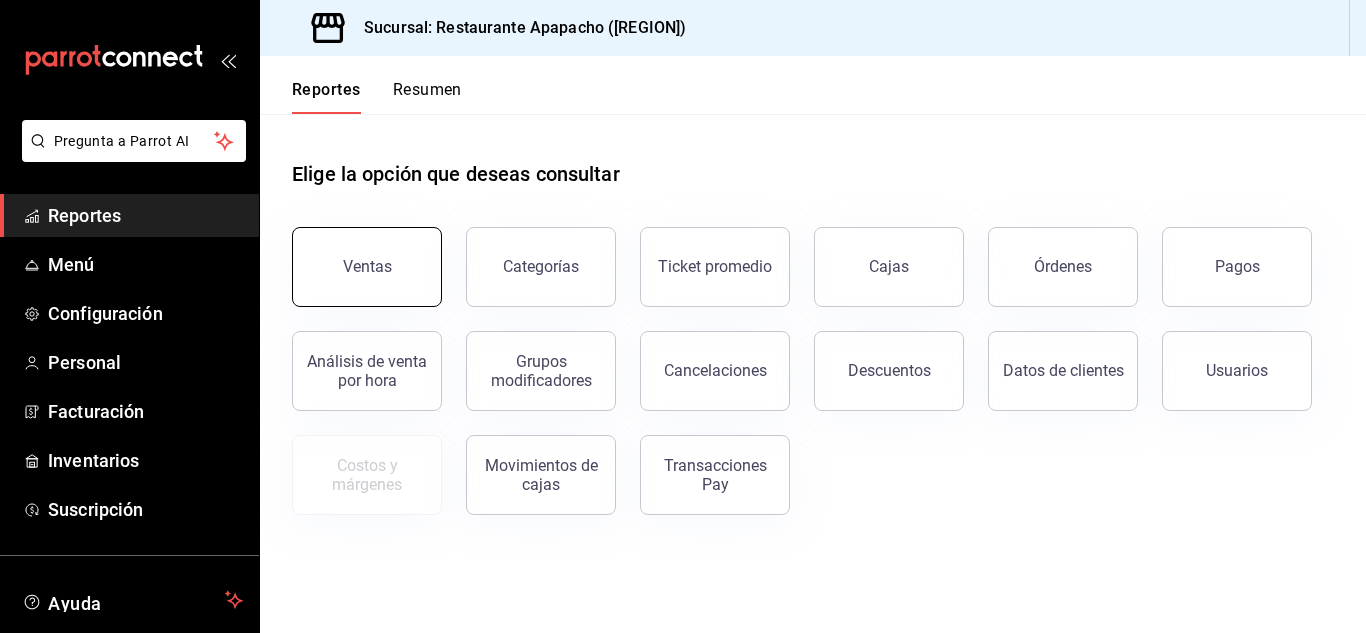 click on "Ventas" at bounding box center (367, 267) 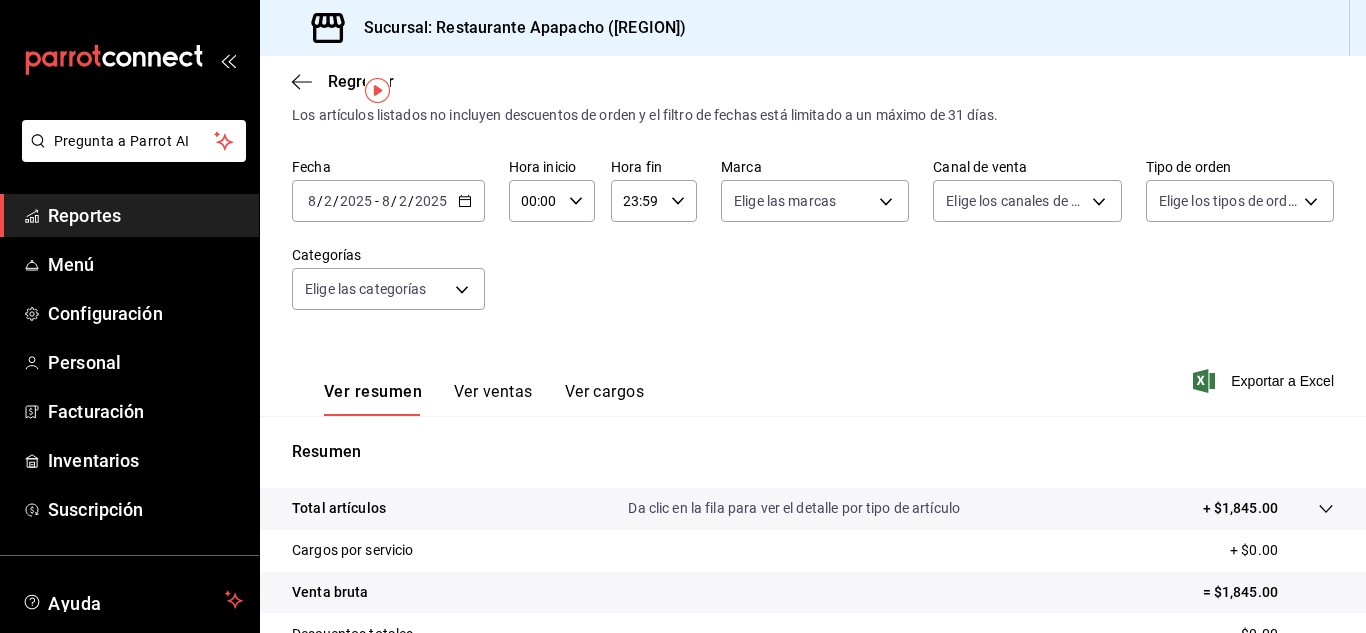 scroll, scrollTop: 0, scrollLeft: 0, axis: both 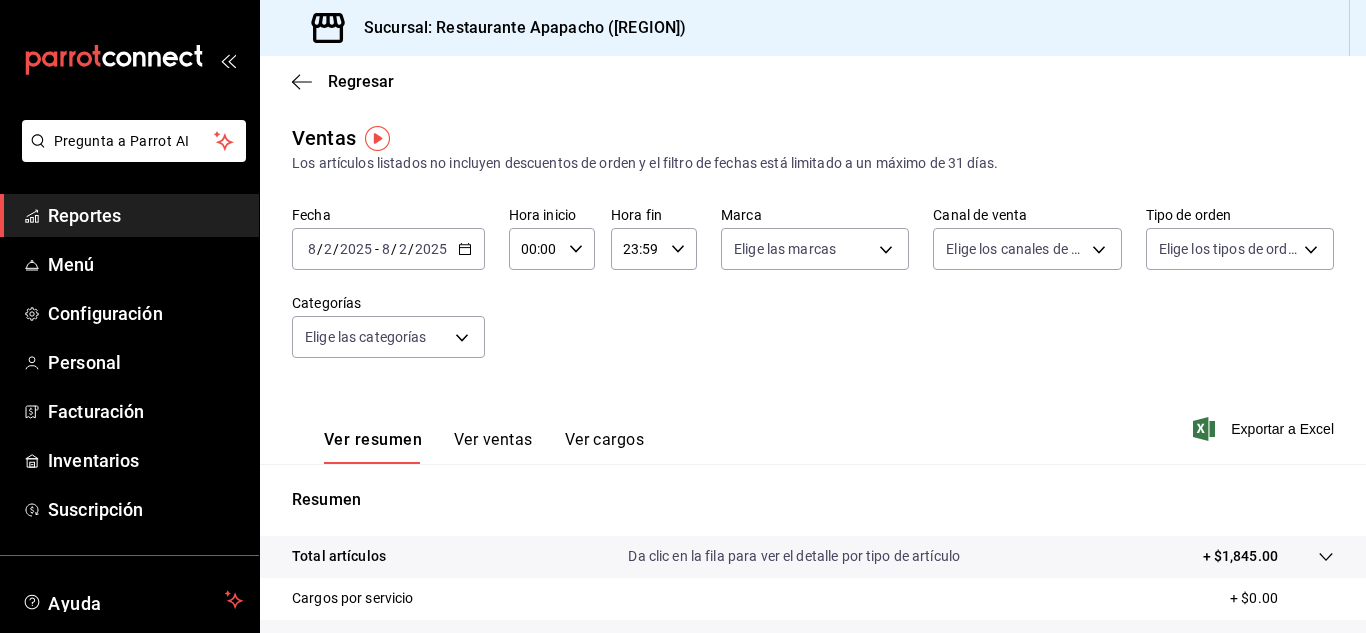click 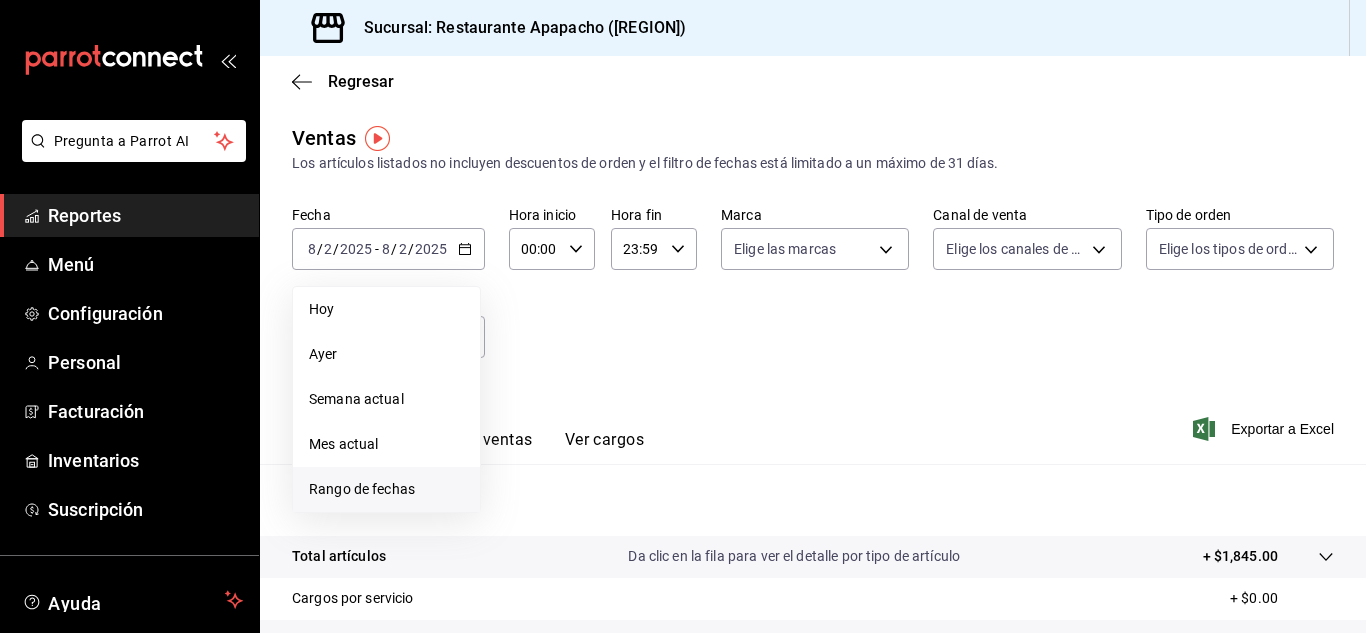 click on "Rango de fechas" at bounding box center (386, 489) 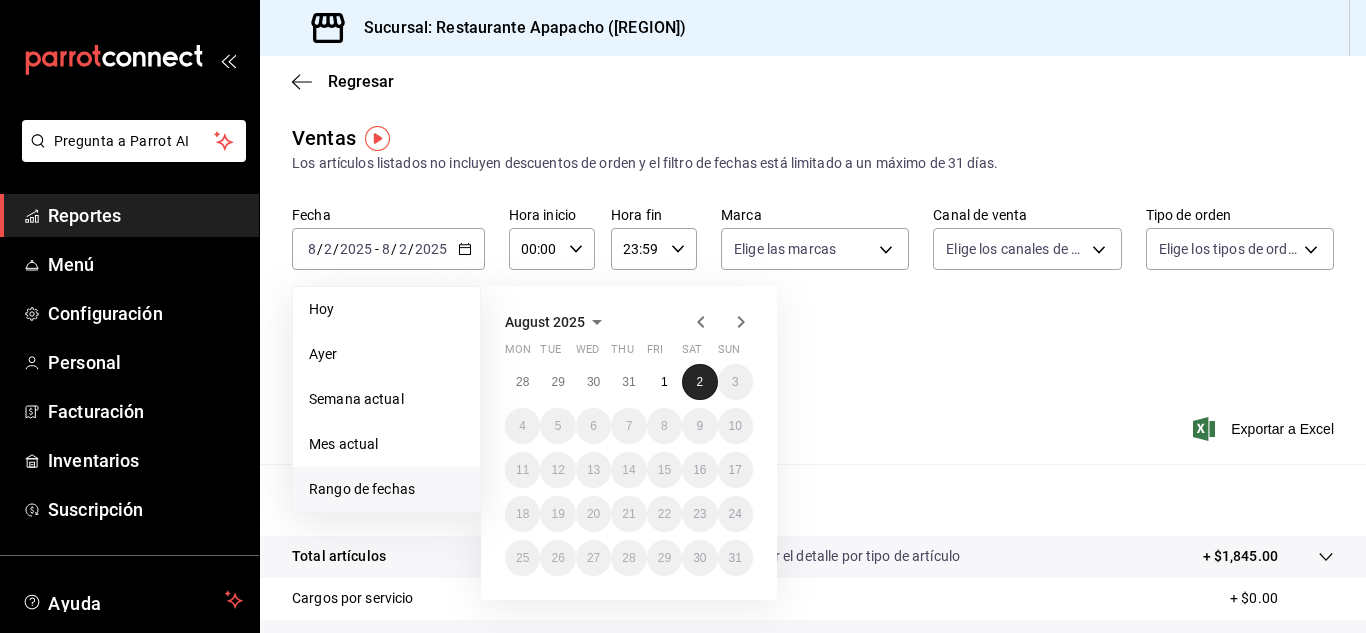click on "2" at bounding box center (699, 382) 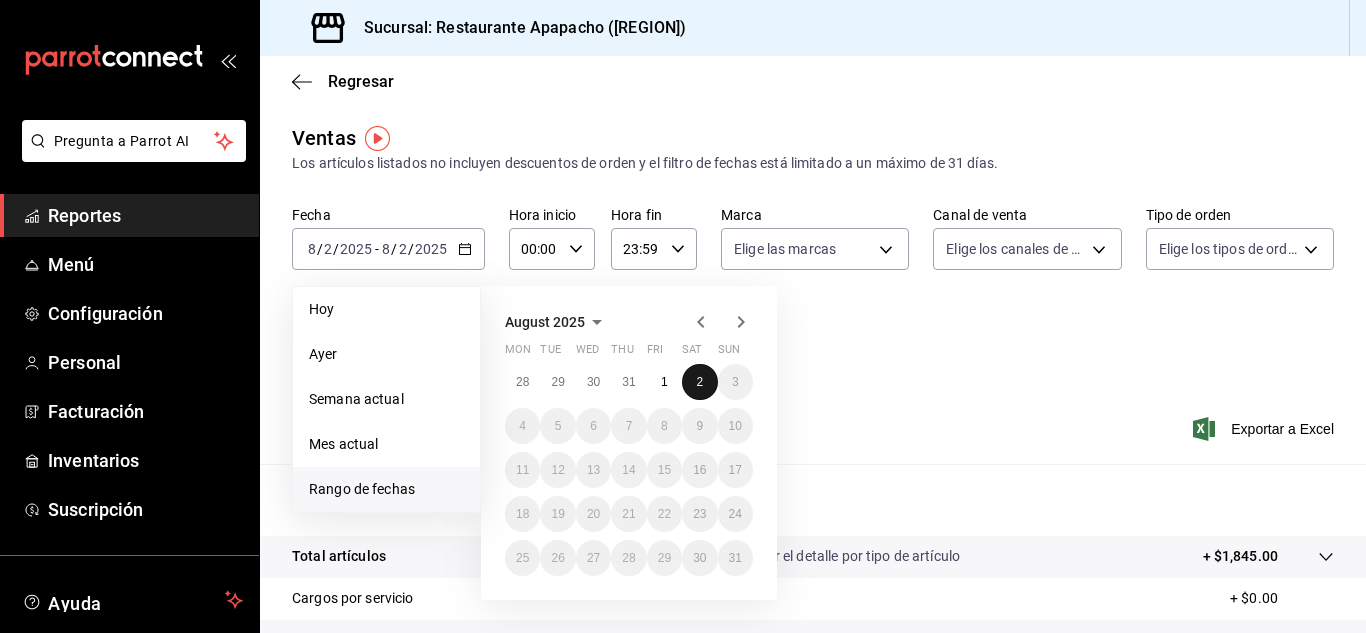 click on "2" at bounding box center (699, 382) 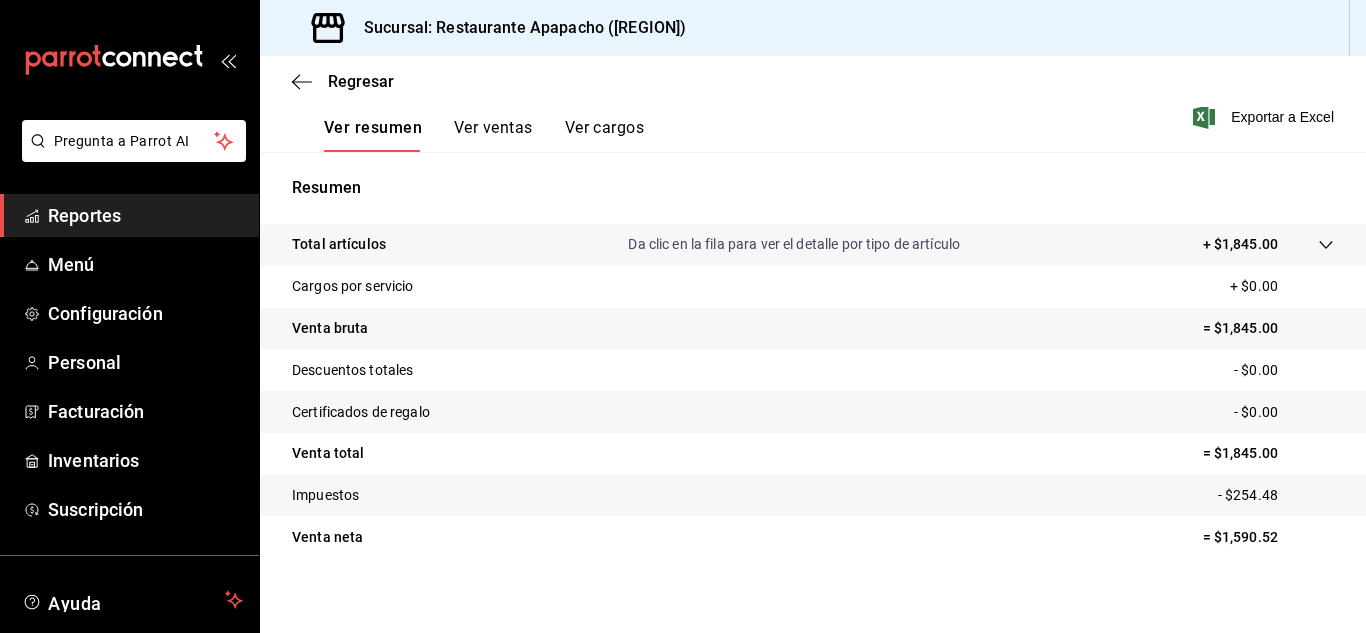 scroll, scrollTop: 325, scrollLeft: 0, axis: vertical 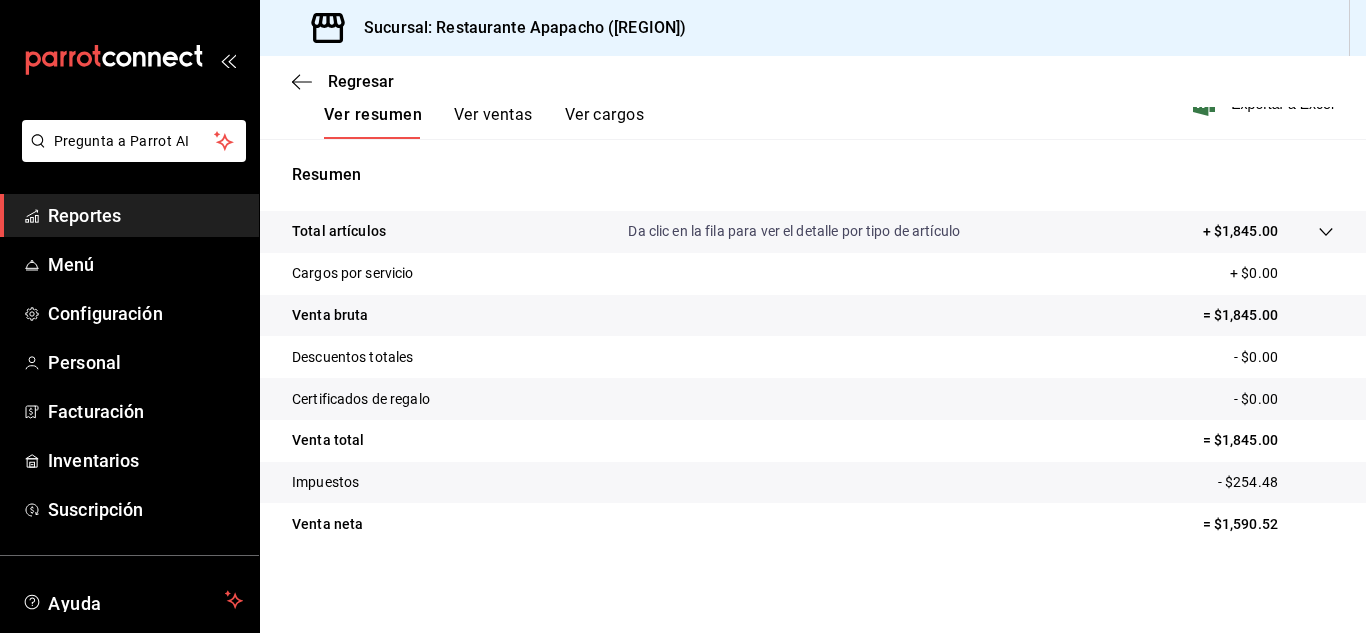 click on "Ver ventas" at bounding box center (493, 122) 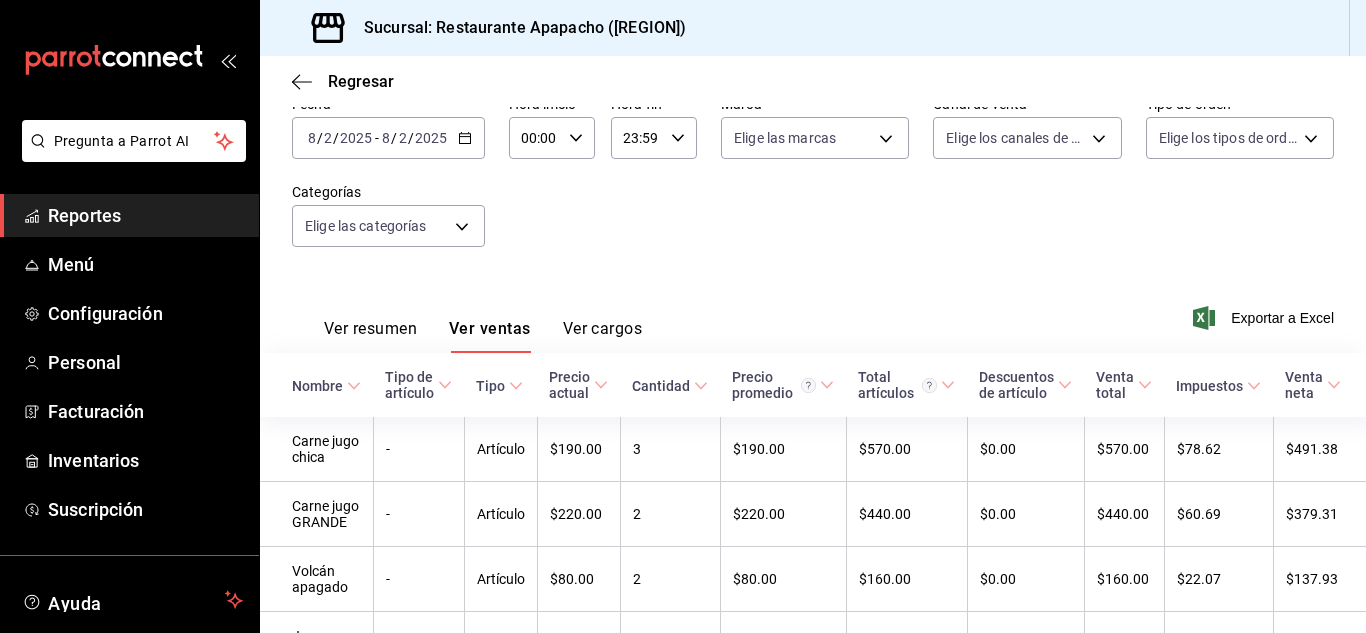 scroll, scrollTop: 0, scrollLeft: 0, axis: both 